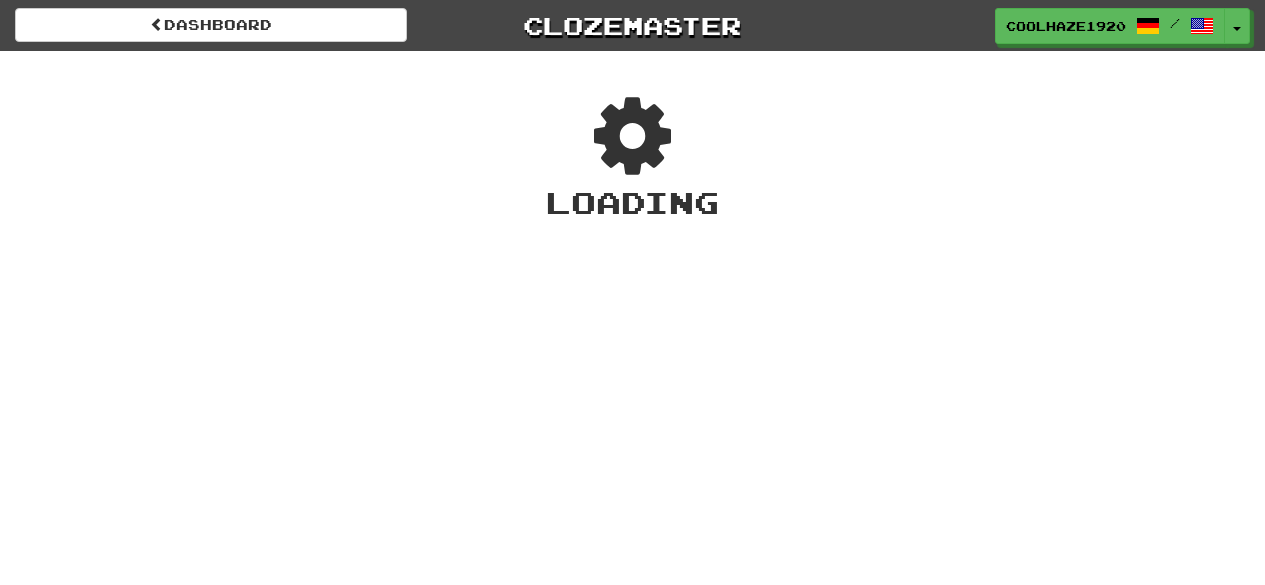 scroll, scrollTop: 0, scrollLeft: 0, axis: both 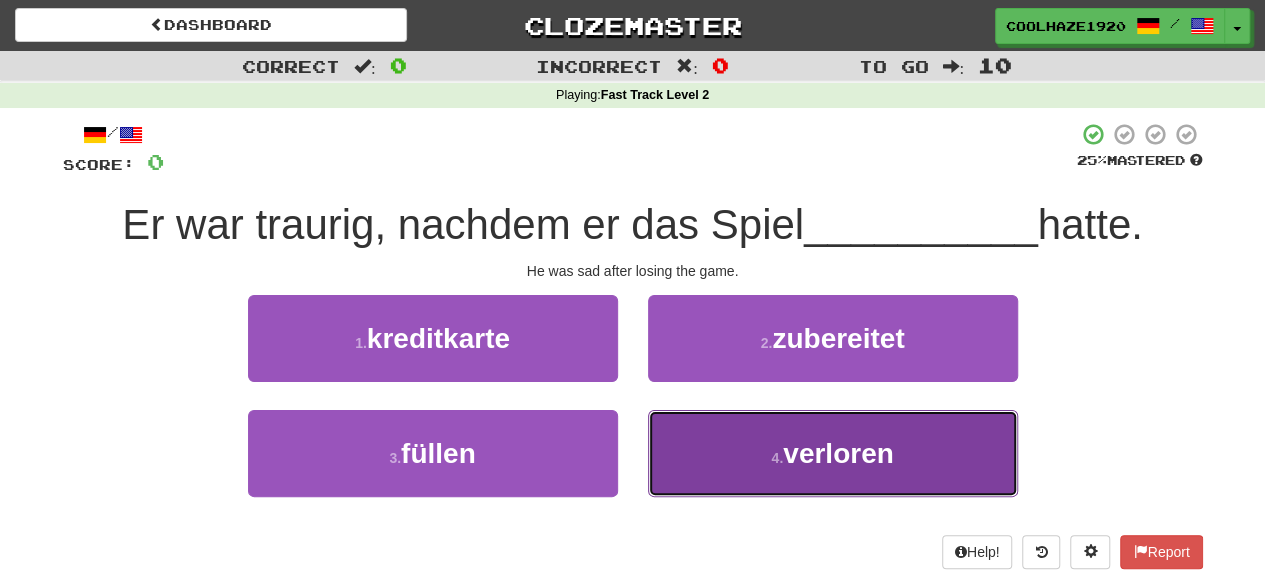 click on "4 .  verloren" at bounding box center (833, 453) 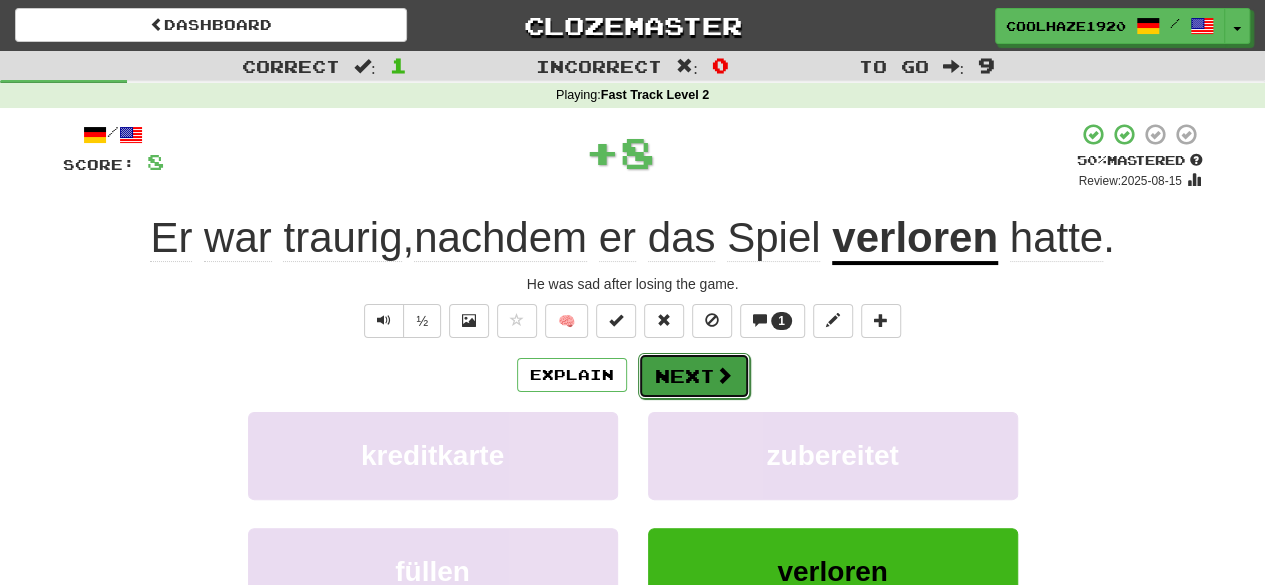 click at bounding box center (724, 375) 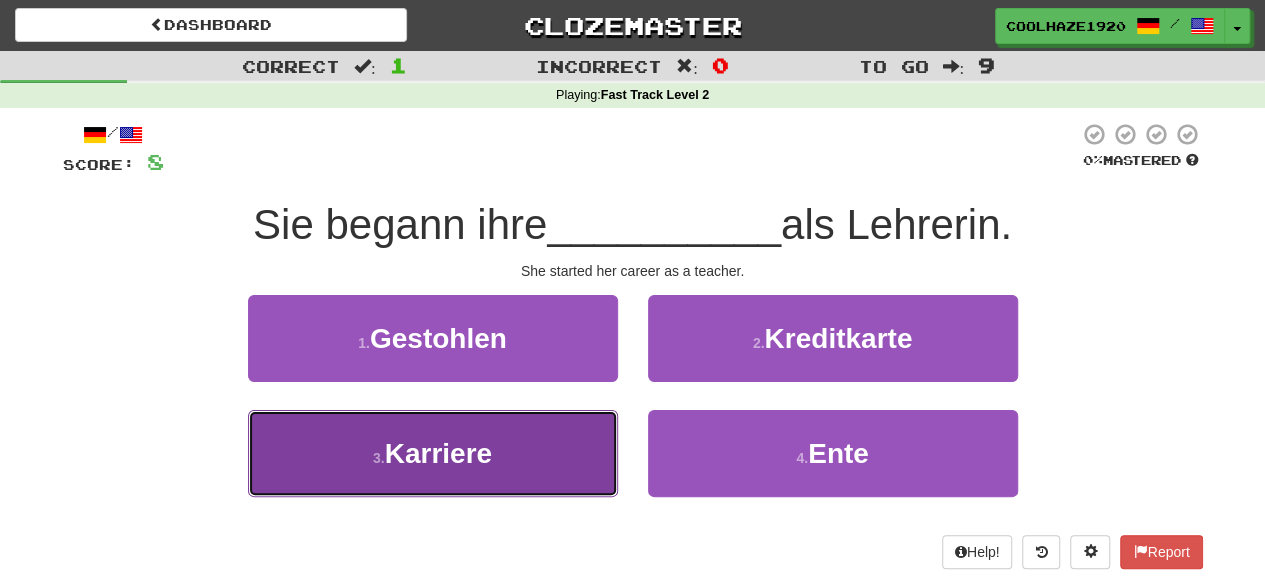 click on "3 .  Karriere" at bounding box center (433, 453) 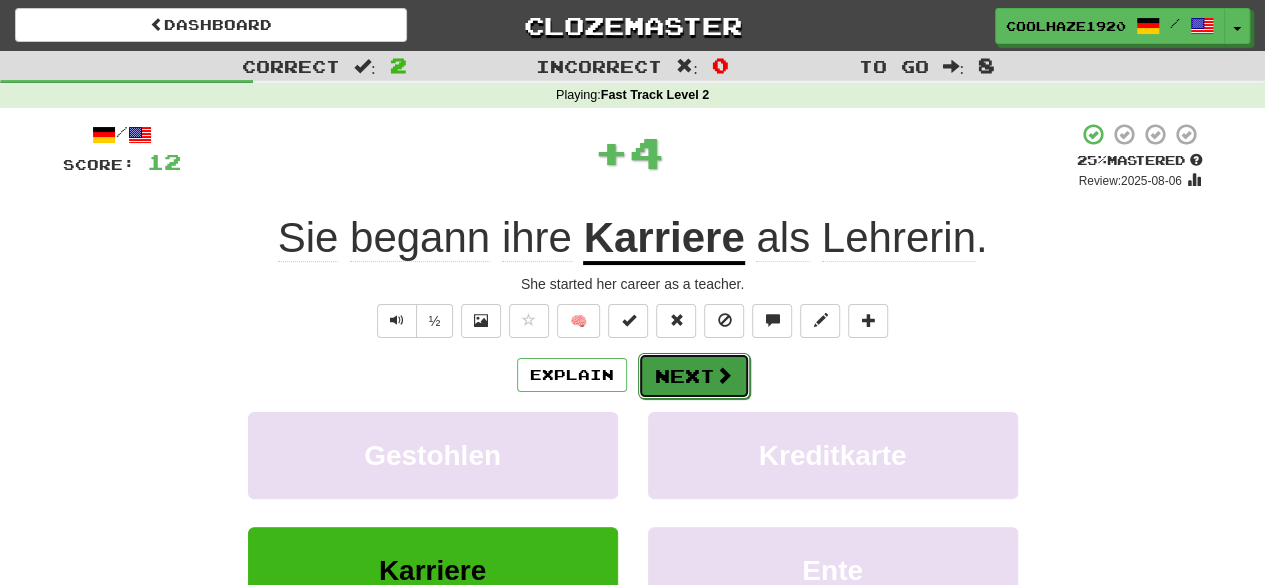 click on "Next" at bounding box center (694, 376) 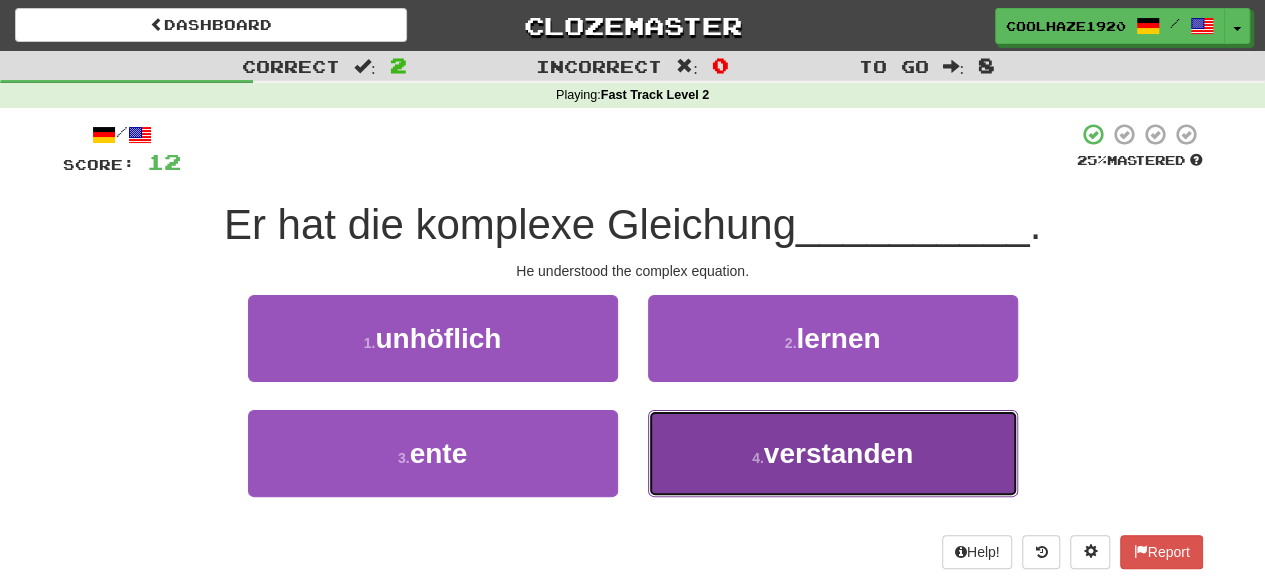 click on "4 .  verstanden" at bounding box center [833, 453] 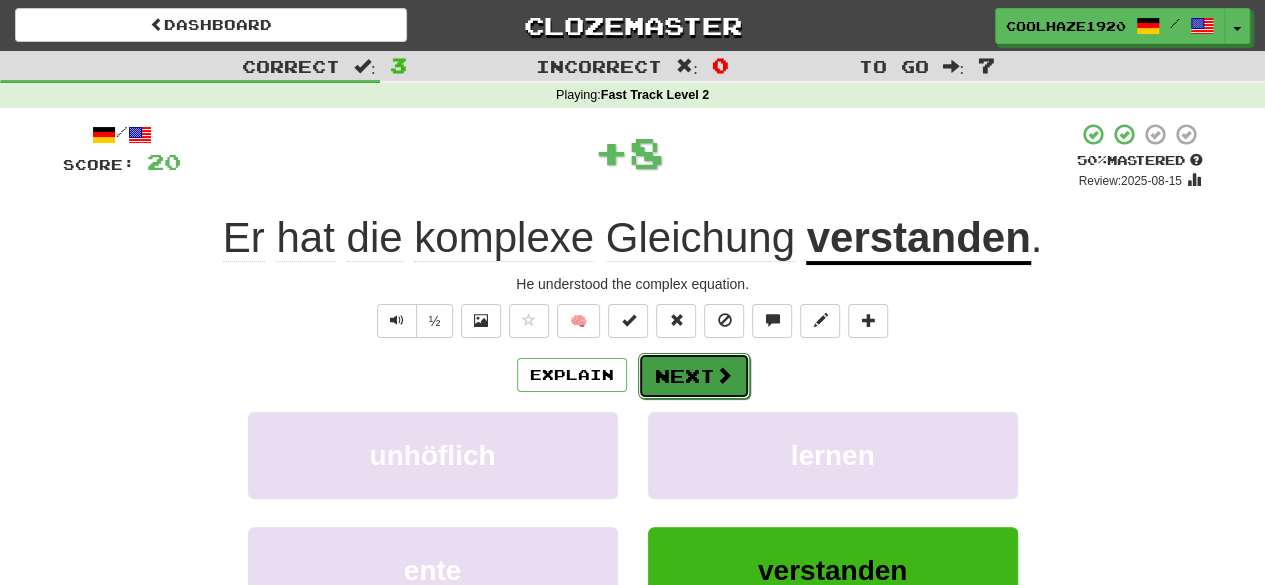 click on "Next" at bounding box center (694, 376) 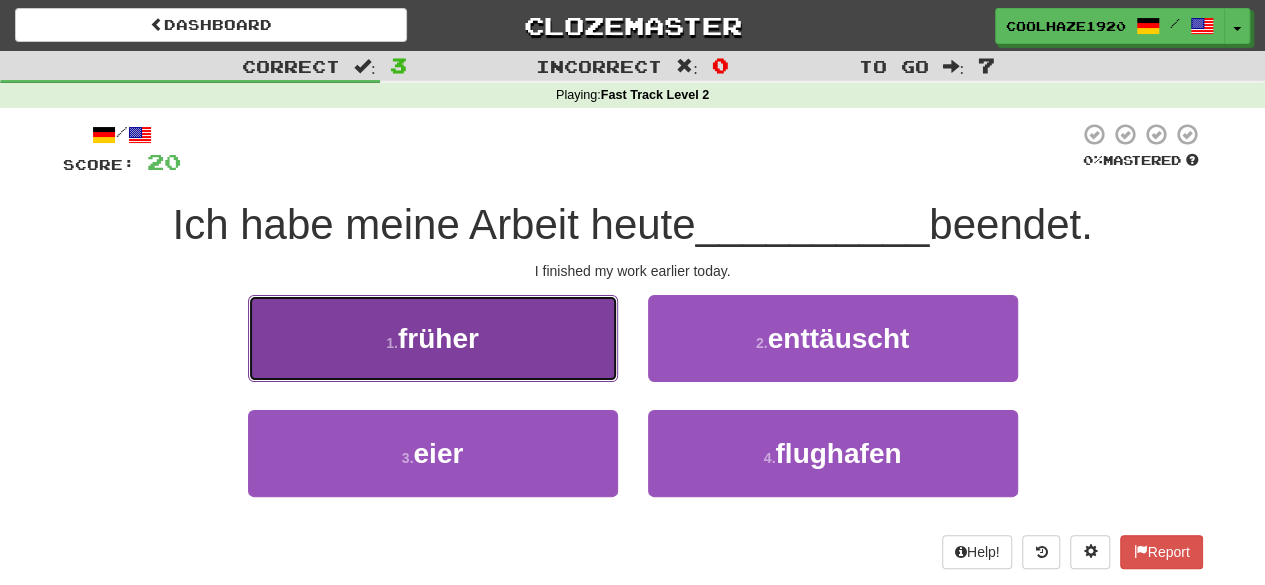 click on "1 .  früher" at bounding box center (433, 338) 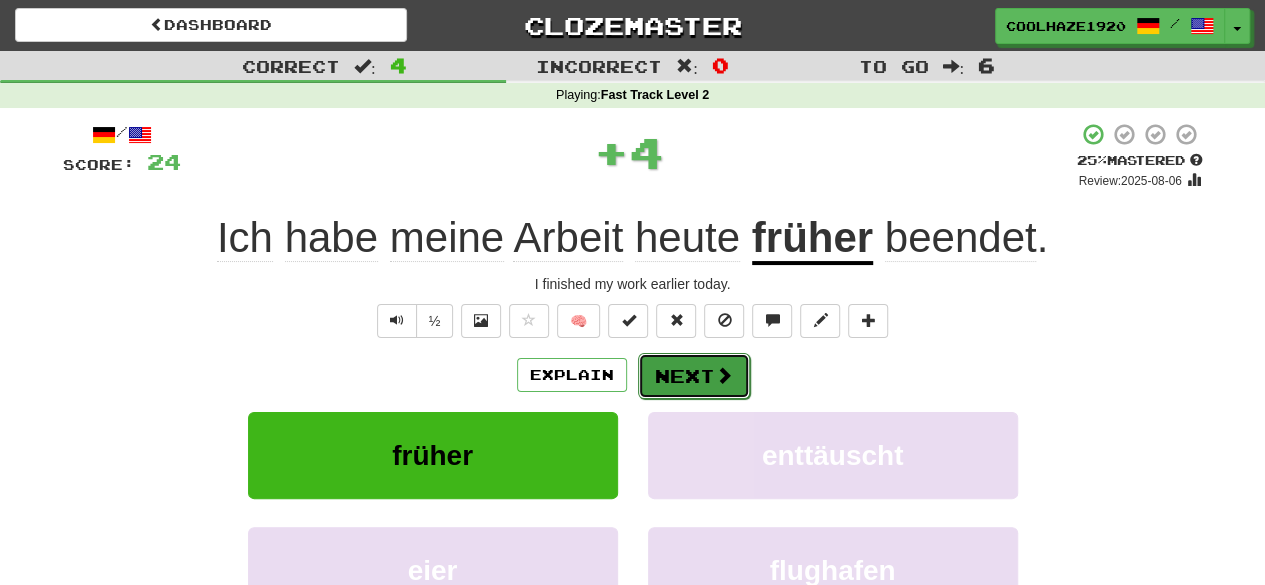 click on "Next" at bounding box center (694, 376) 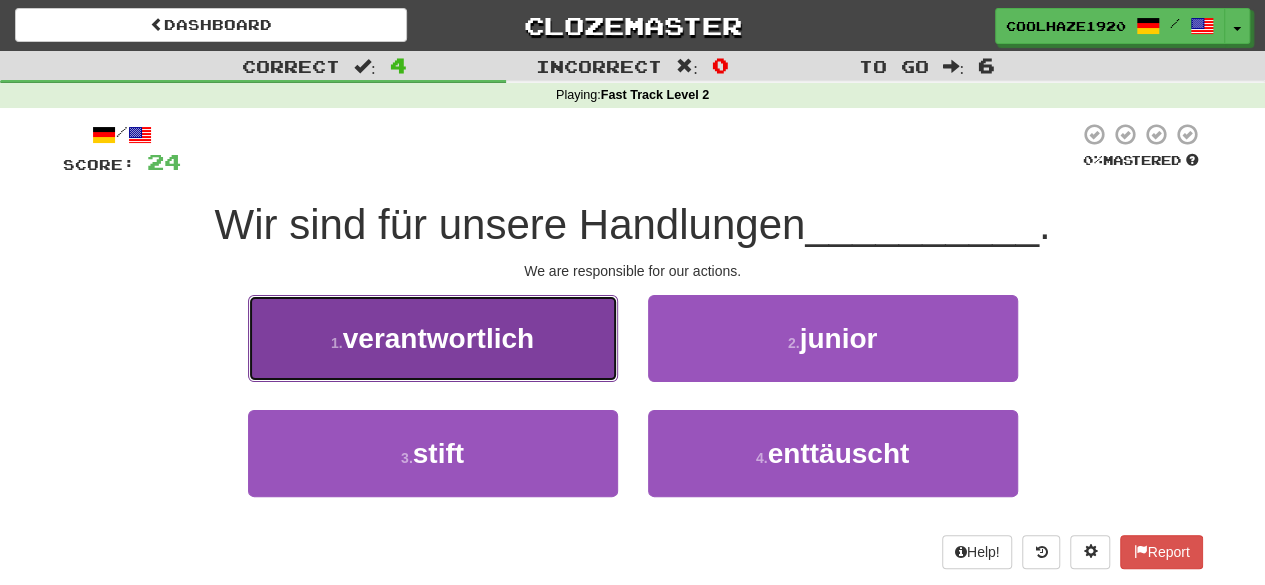 click on "1 .  verantwortlich" at bounding box center [433, 338] 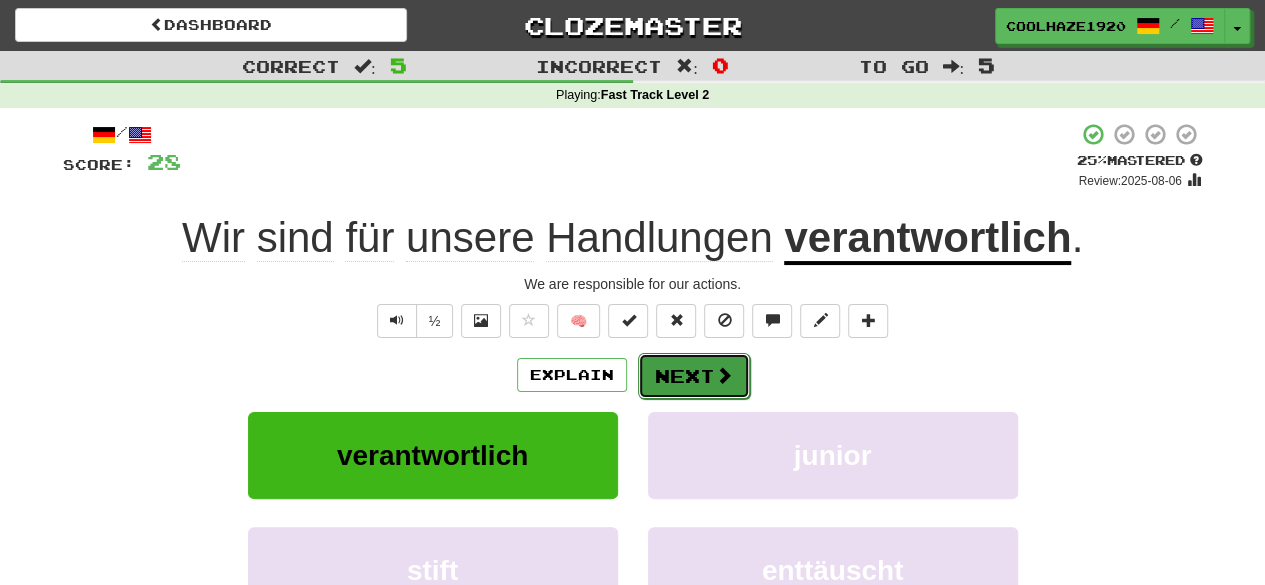 click on "Next" at bounding box center [694, 376] 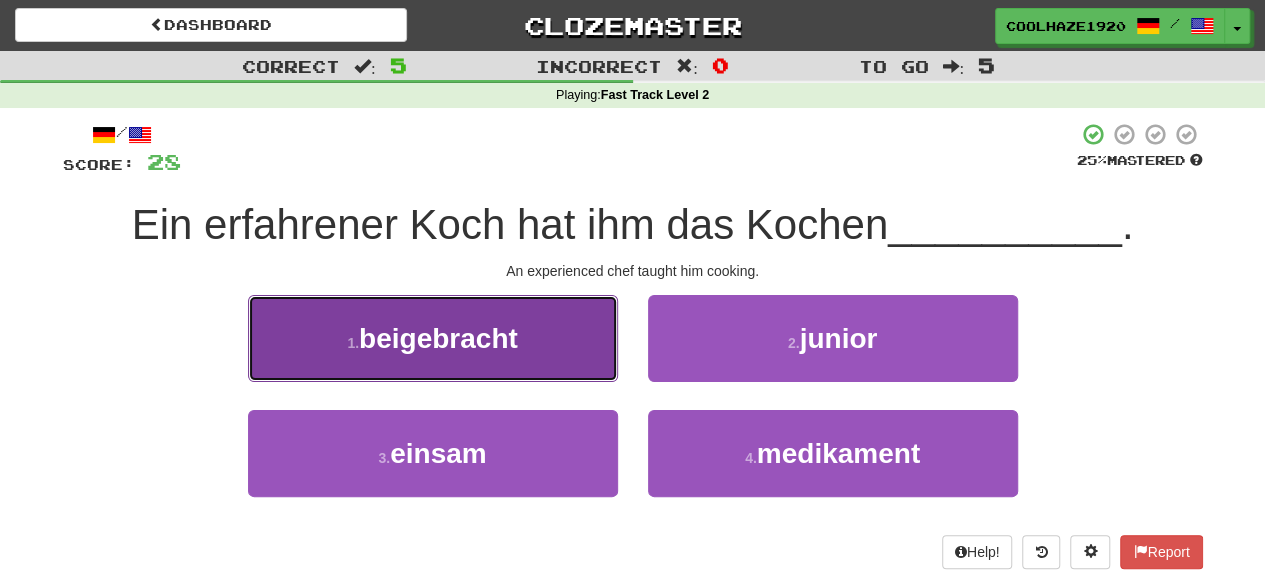 click on "1 .  beigebracht" at bounding box center (433, 338) 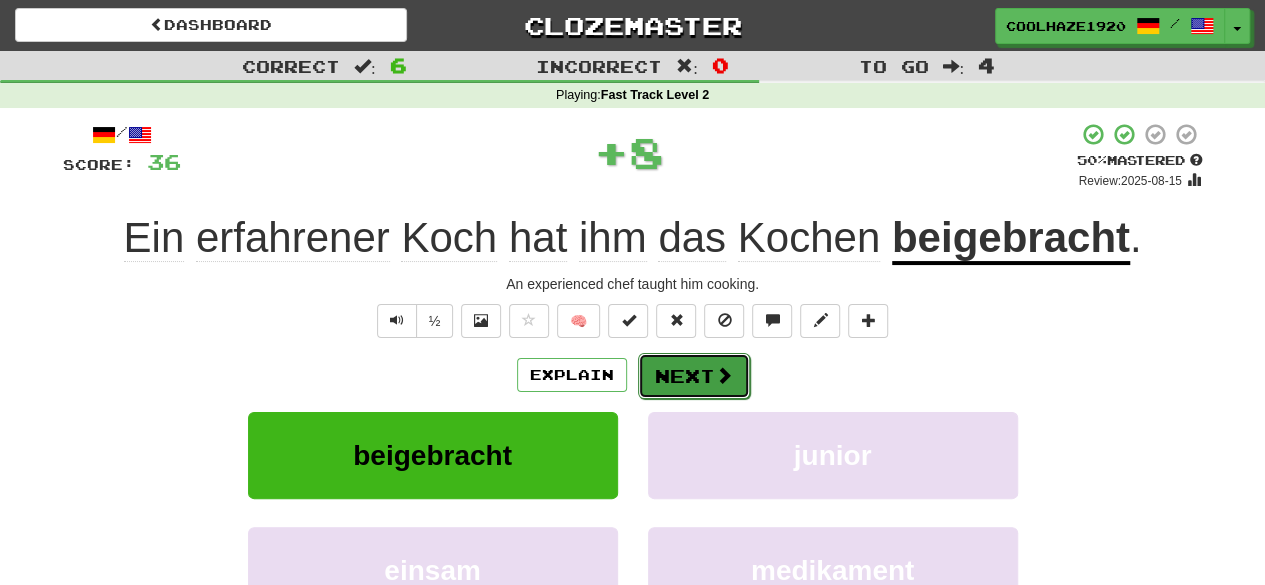 click on "Next" at bounding box center (694, 376) 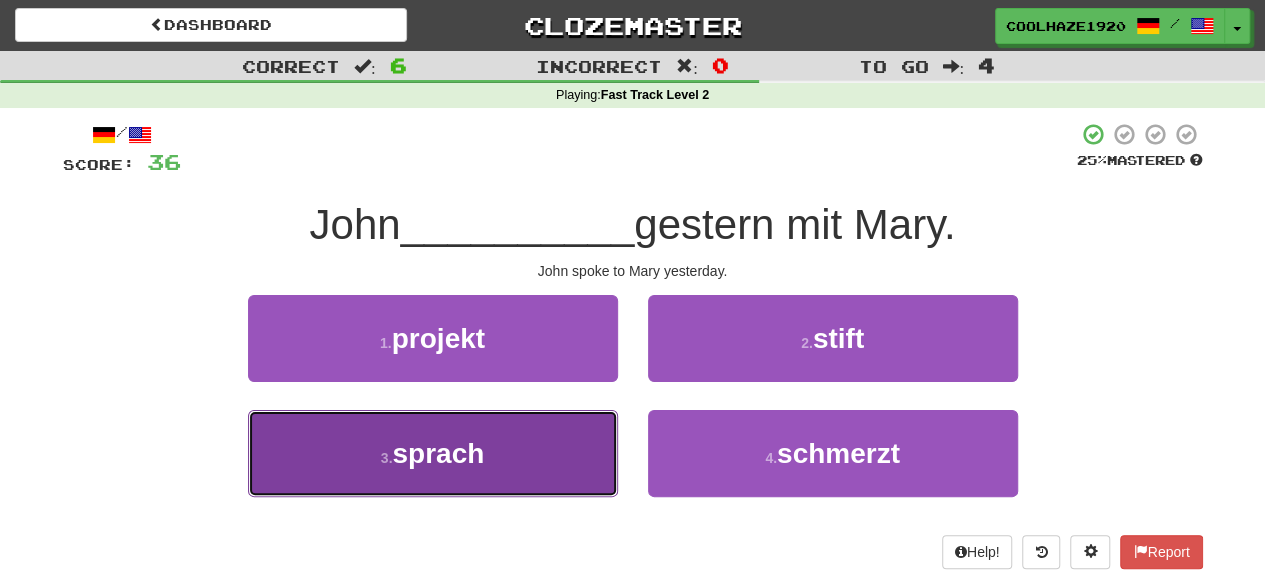 click on "3 .  sprach" at bounding box center [433, 453] 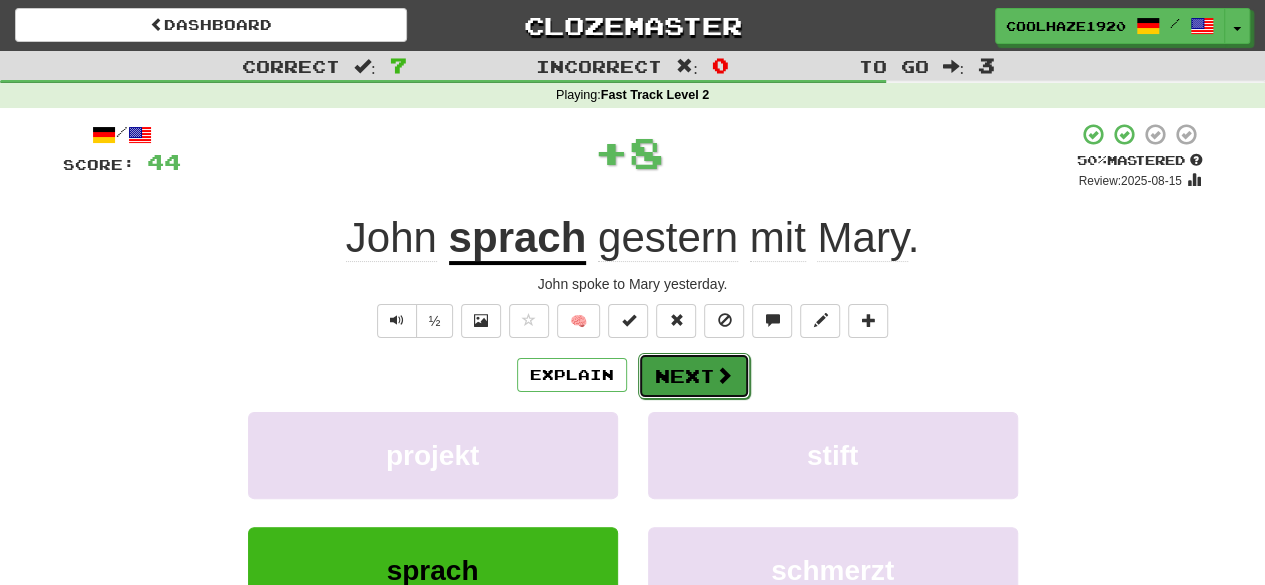 click on "Next" at bounding box center [694, 376] 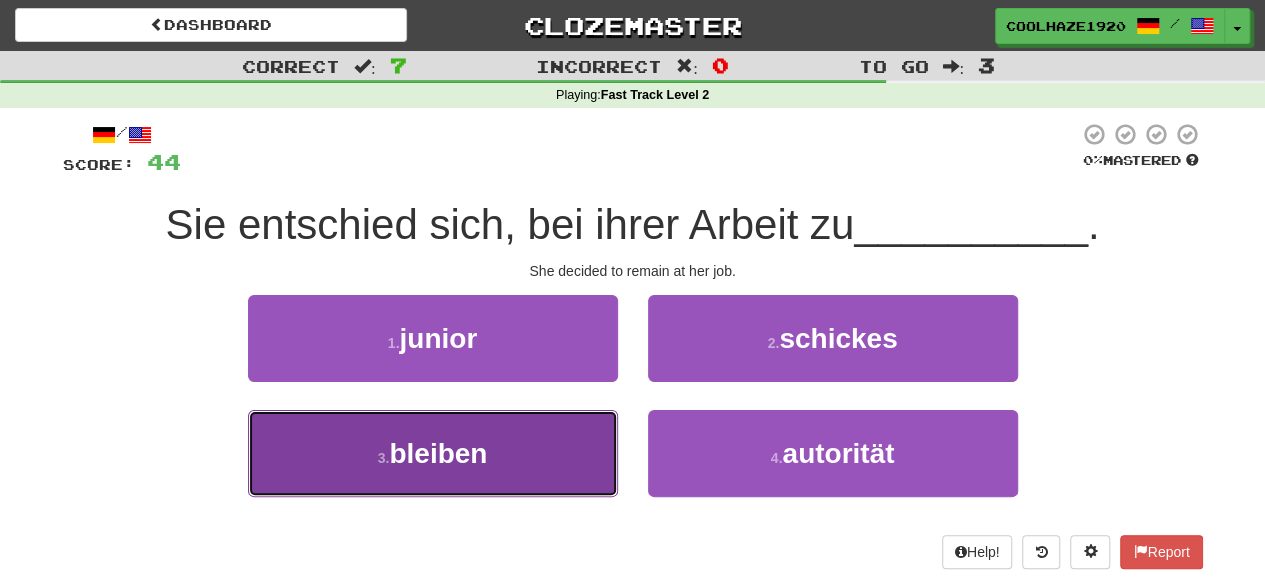 click on "3 .  bleiben" at bounding box center [433, 453] 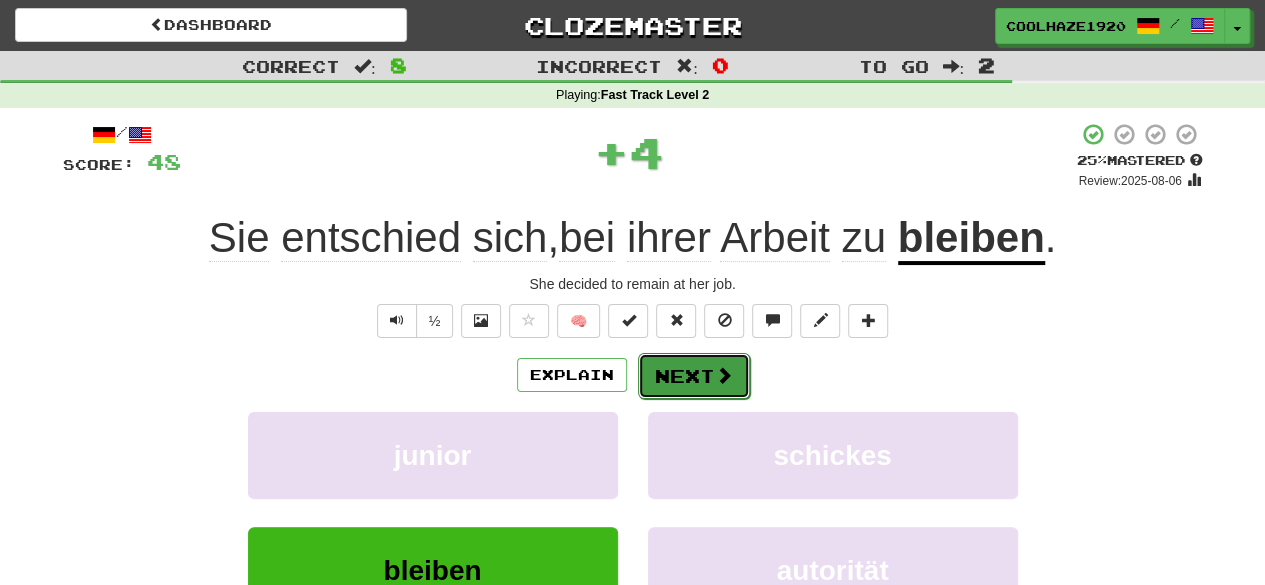 click on "Next" at bounding box center (694, 376) 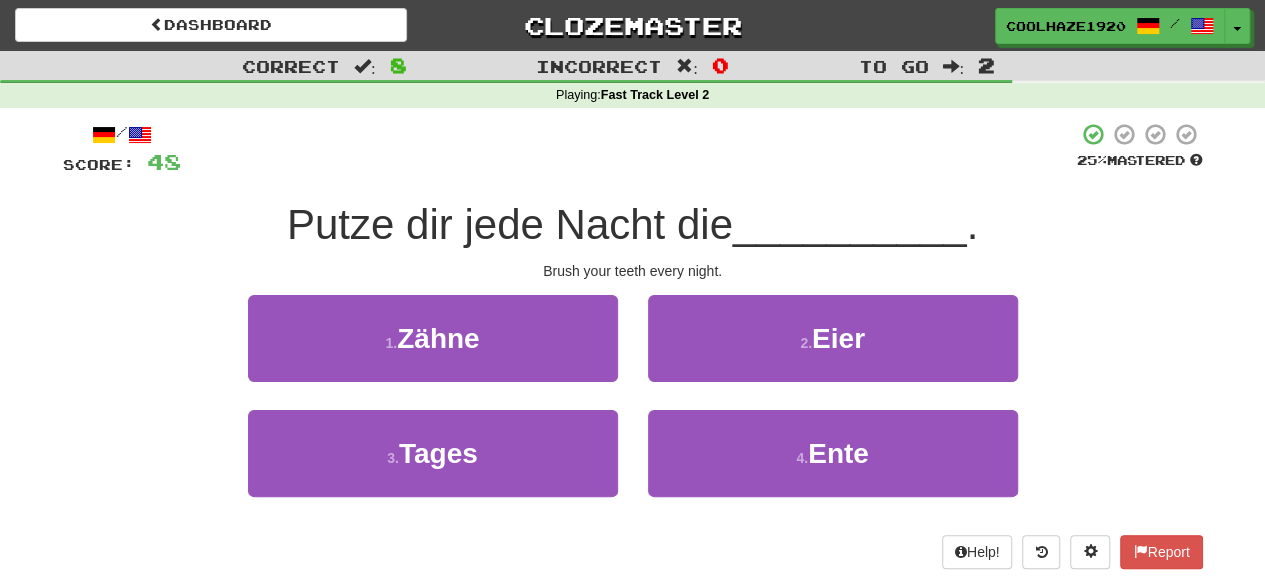 click on "1 .  Zähne" at bounding box center (433, 352) 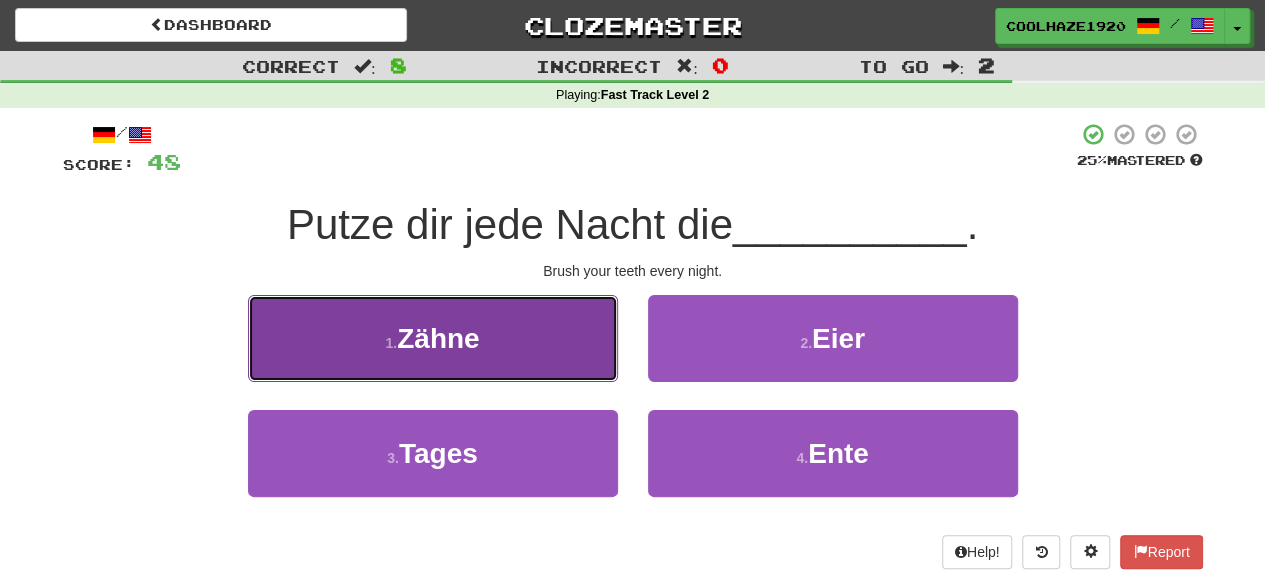 click on "1 .  Zähne" at bounding box center (433, 338) 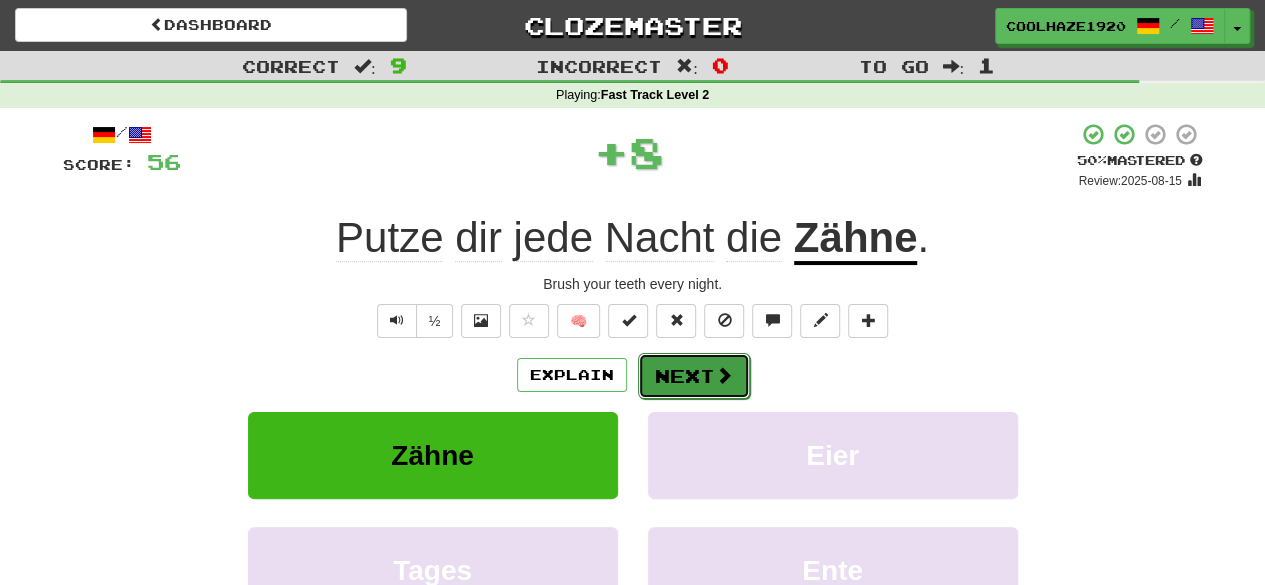 click on "Next" at bounding box center [694, 376] 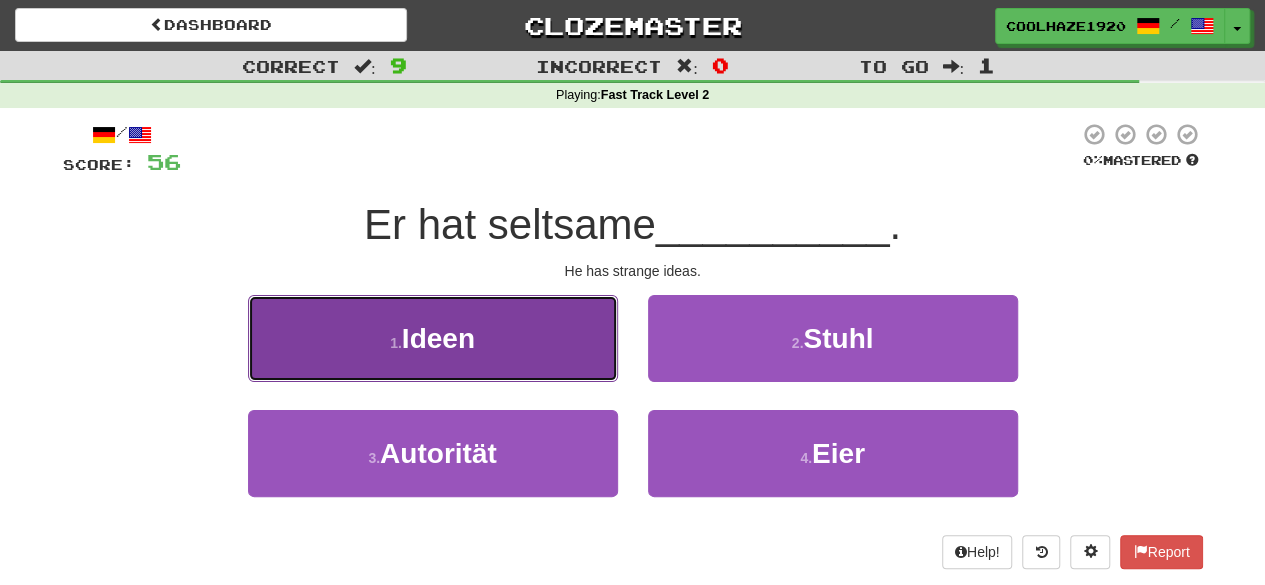 click on "1 .  Ideen" at bounding box center [433, 338] 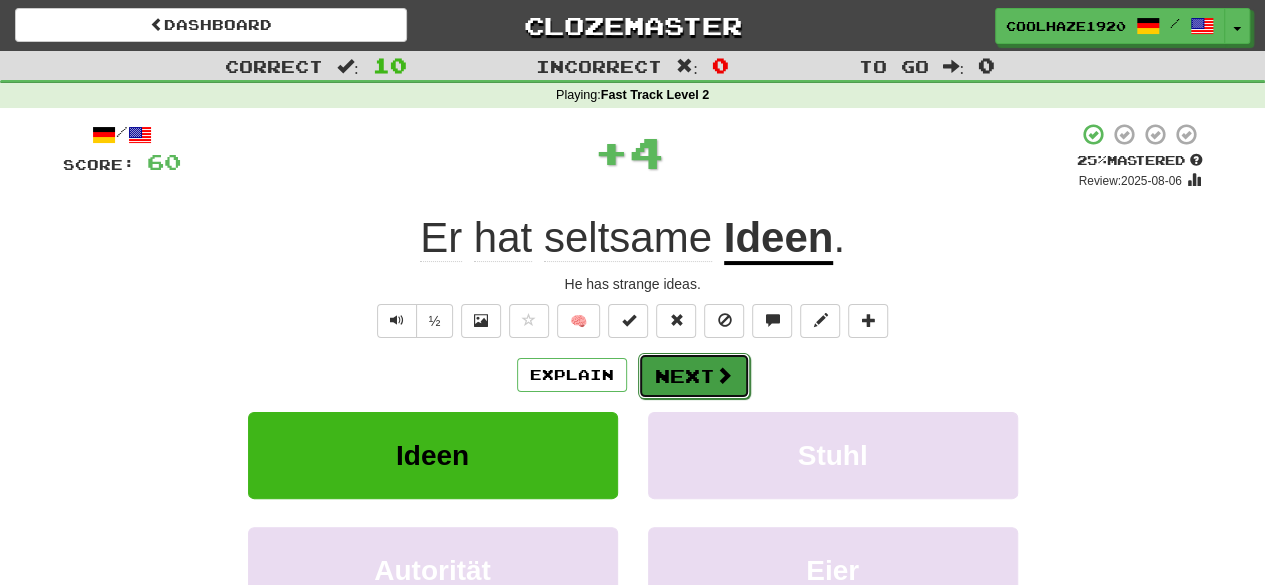 click on "Next" at bounding box center [694, 376] 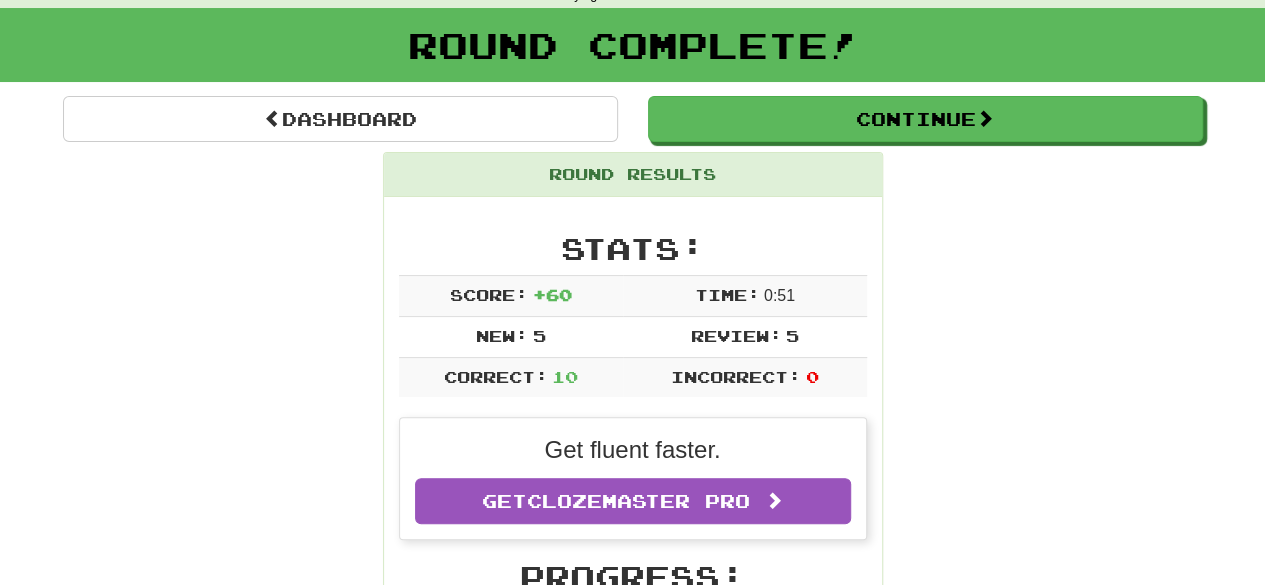 scroll, scrollTop: 0, scrollLeft: 0, axis: both 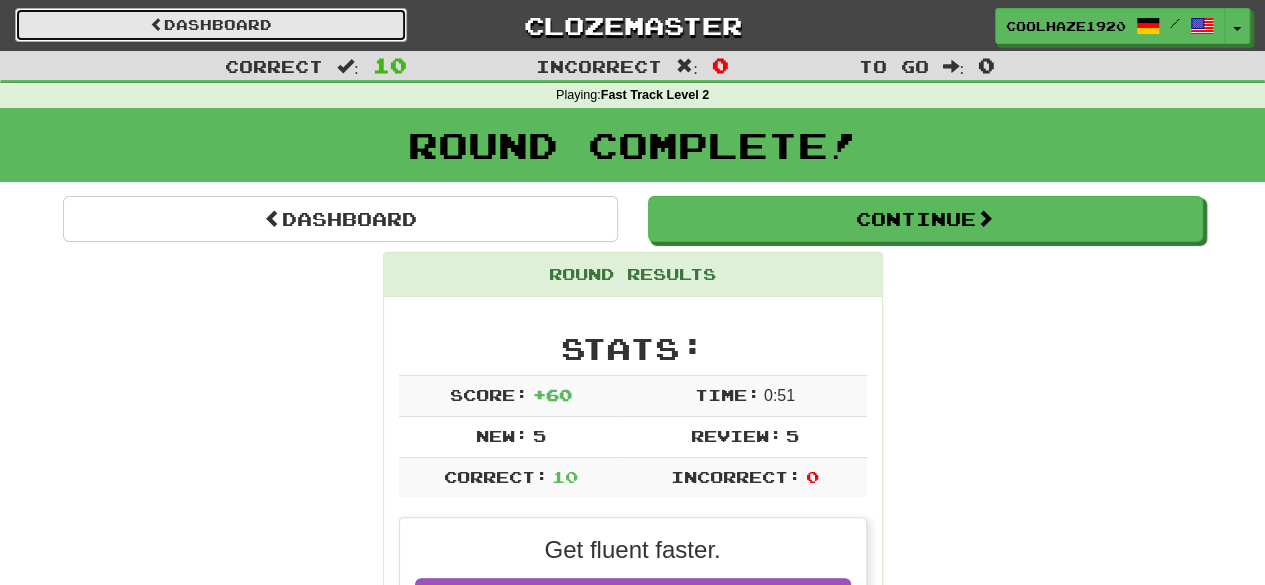 click on "Dashboard" at bounding box center (211, 25) 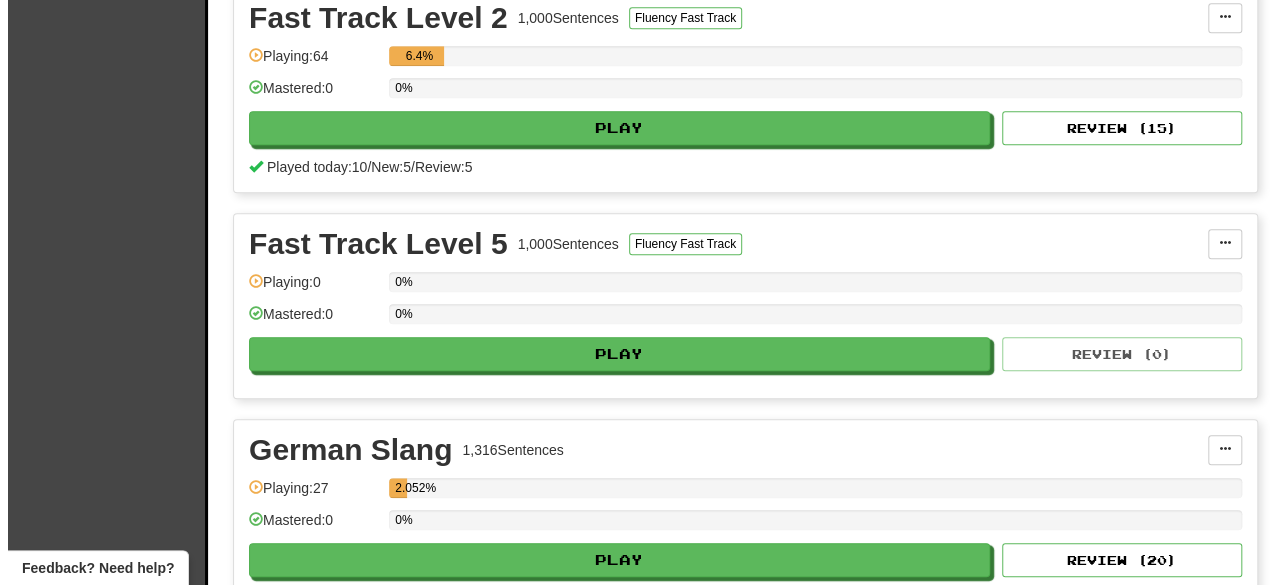 scroll, scrollTop: 800, scrollLeft: 0, axis: vertical 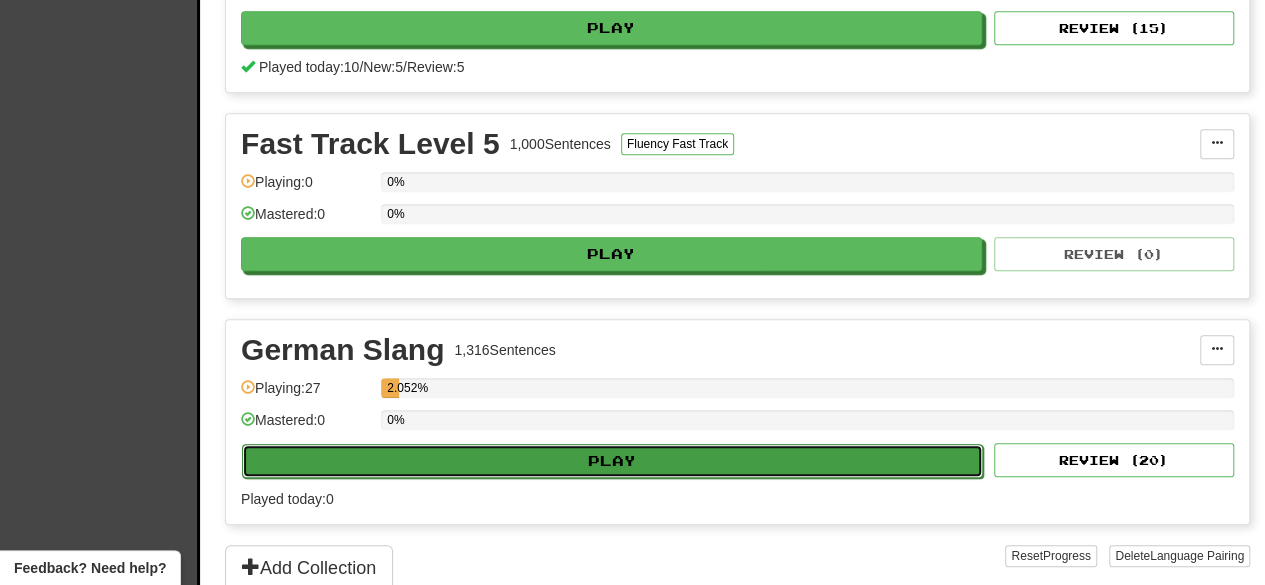 click on "Play" at bounding box center [612, 461] 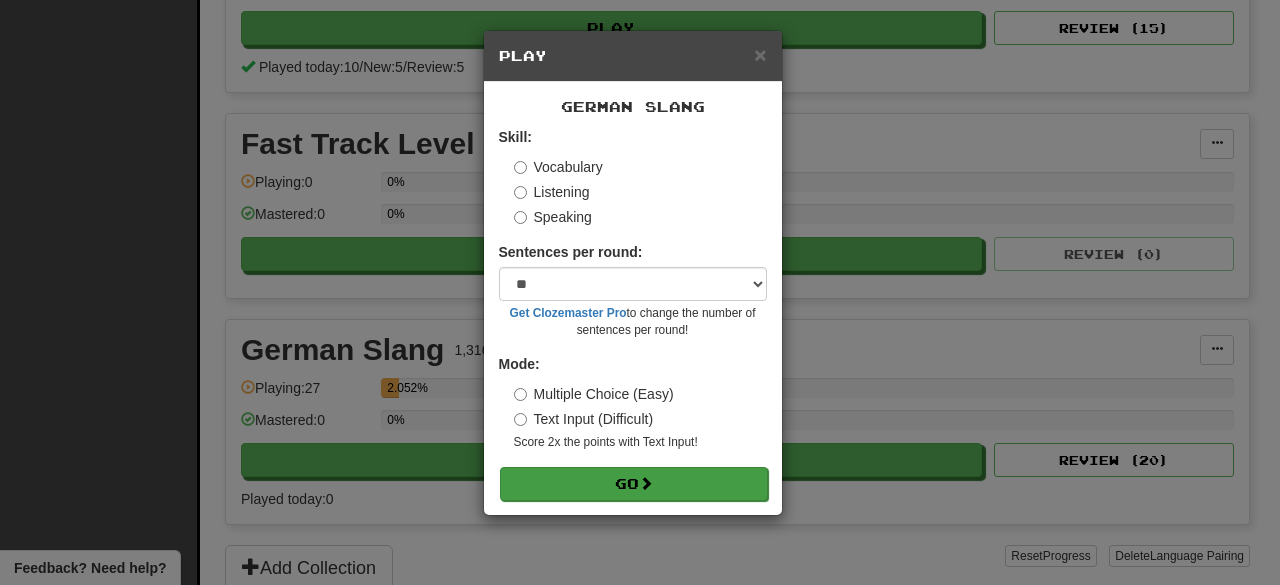 click on "Skill: Vocabulary Listening Speaking Sentences per round: * ** ** ** ** ** *** ******** Get Clozemaster Pro  to change the number of sentences per round! Mode: Multiple Choice (Easy) Text Input (Difficult) Score 2x the points with Text Input ! Go" at bounding box center [633, 313] 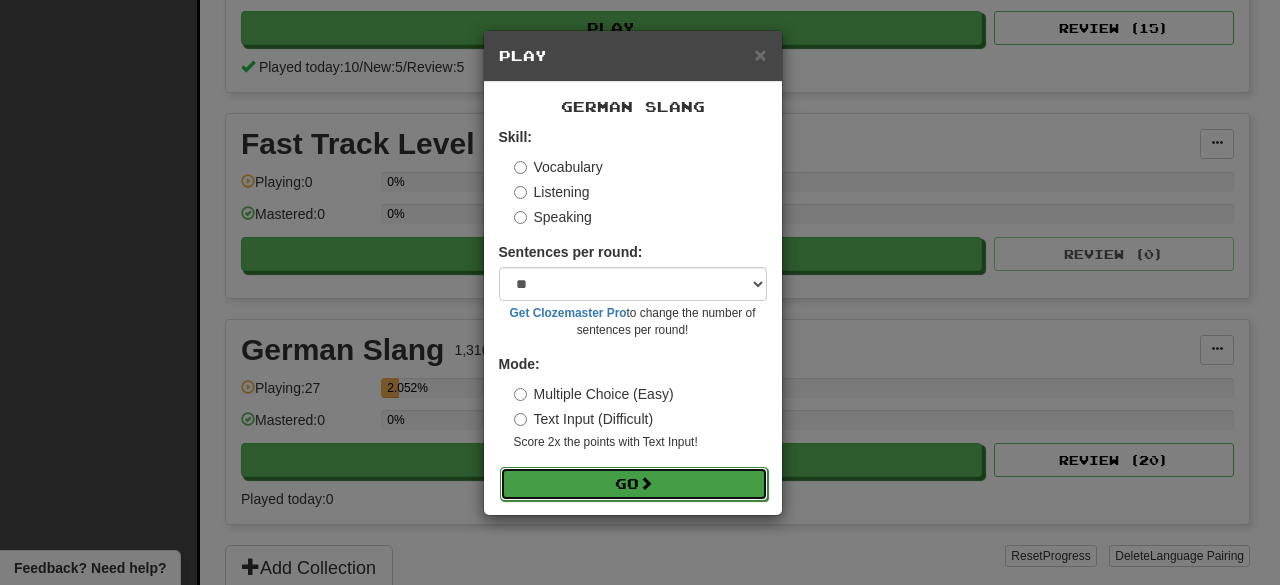 click on "Go" at bounding box center [634, 484] 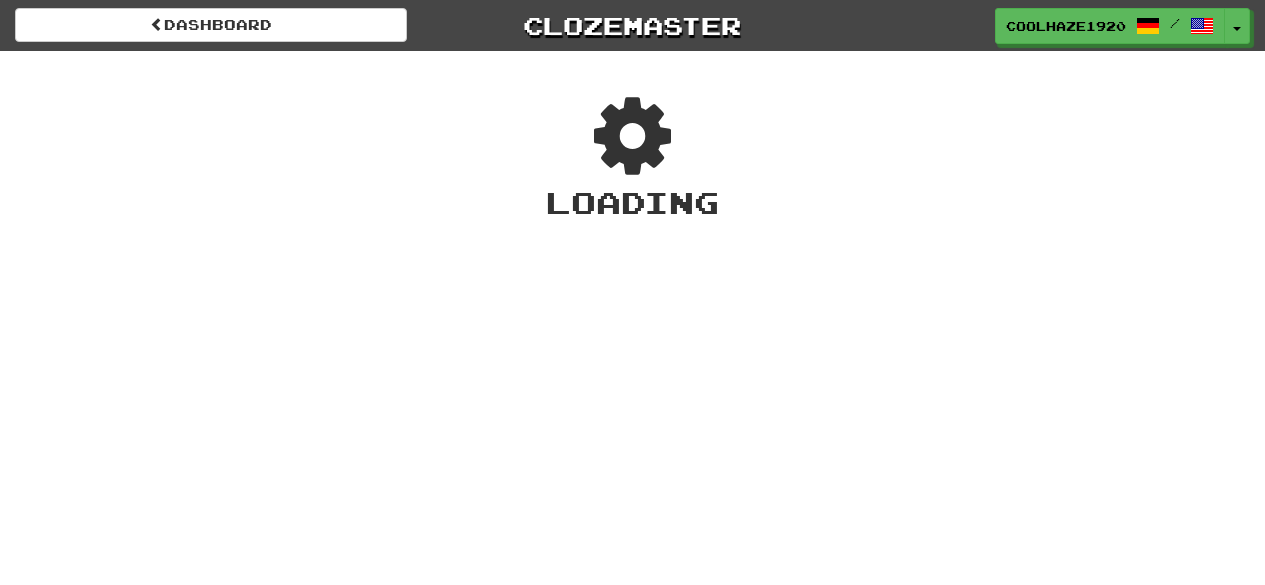 scroll, scrollTop: 0, scrollLeft: 0, axis: both 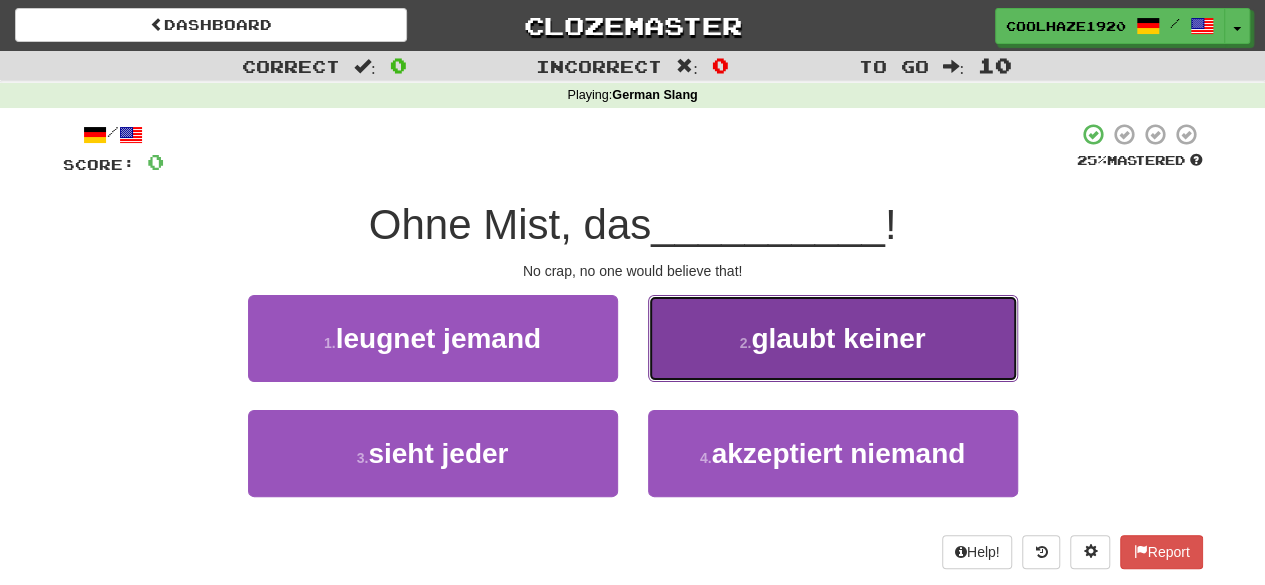 click on "glaubt keiner" at bounding box center [838, 338] 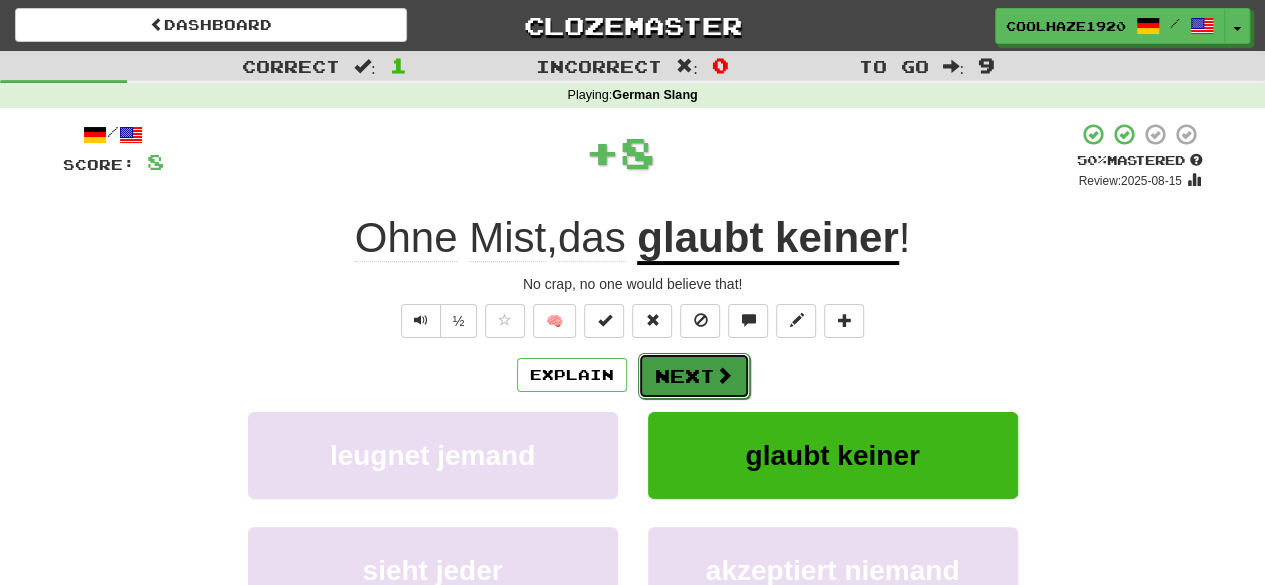 click on "Next" at bounding box center (694, 376) 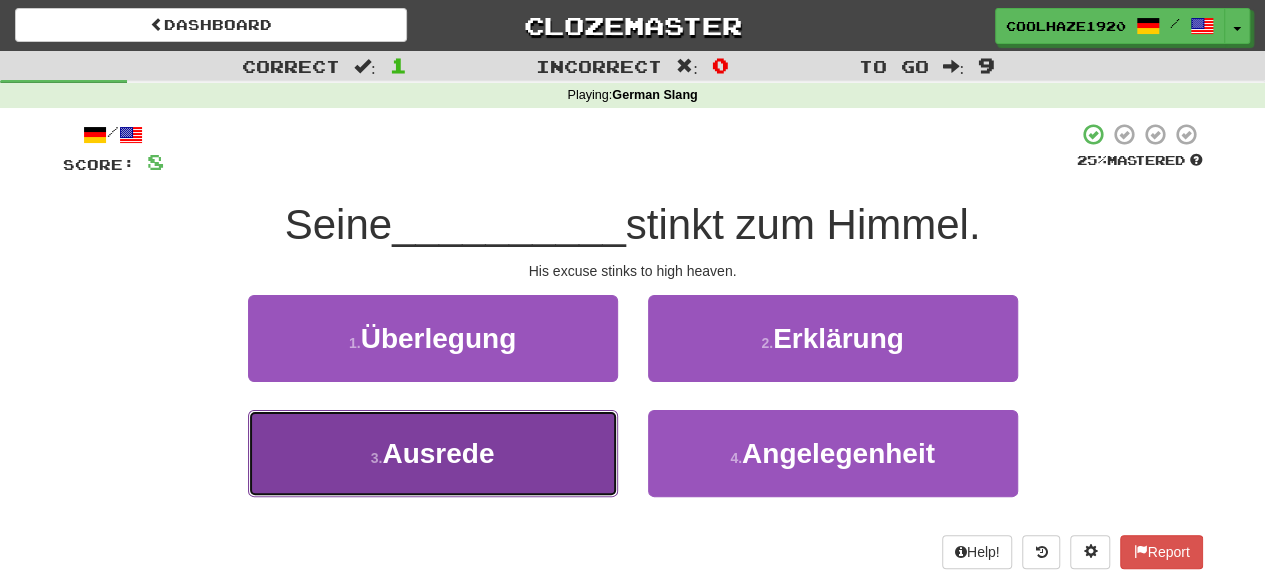 click on "3 .  Ausrede" at bounding box center (433, 453) 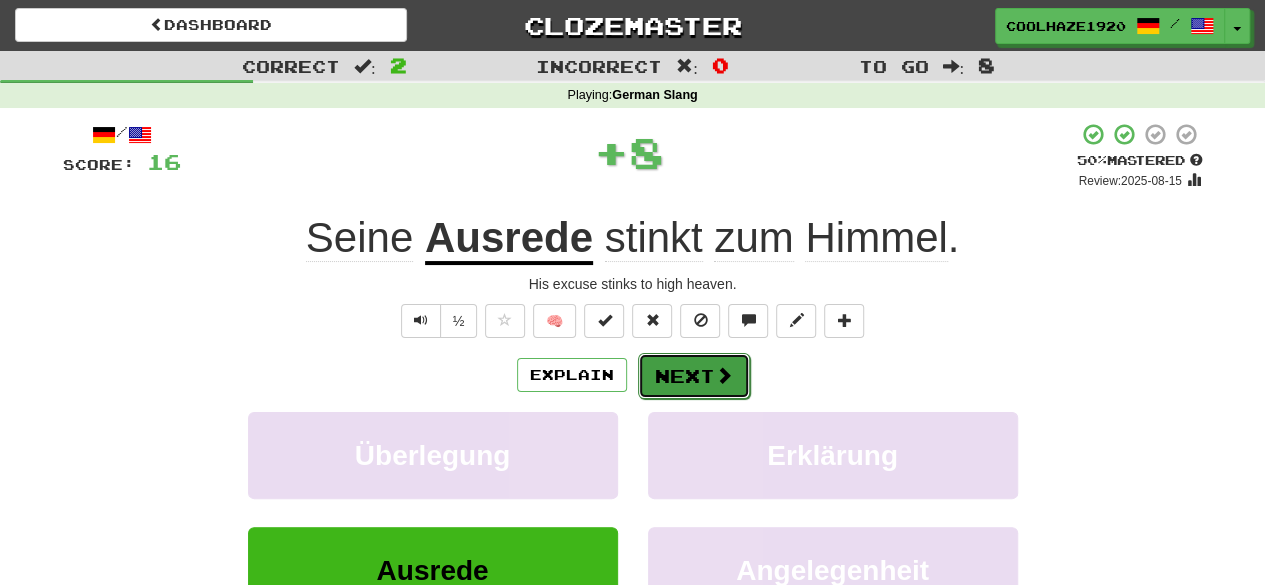 click on "Next" at bounding box center (694, 376) 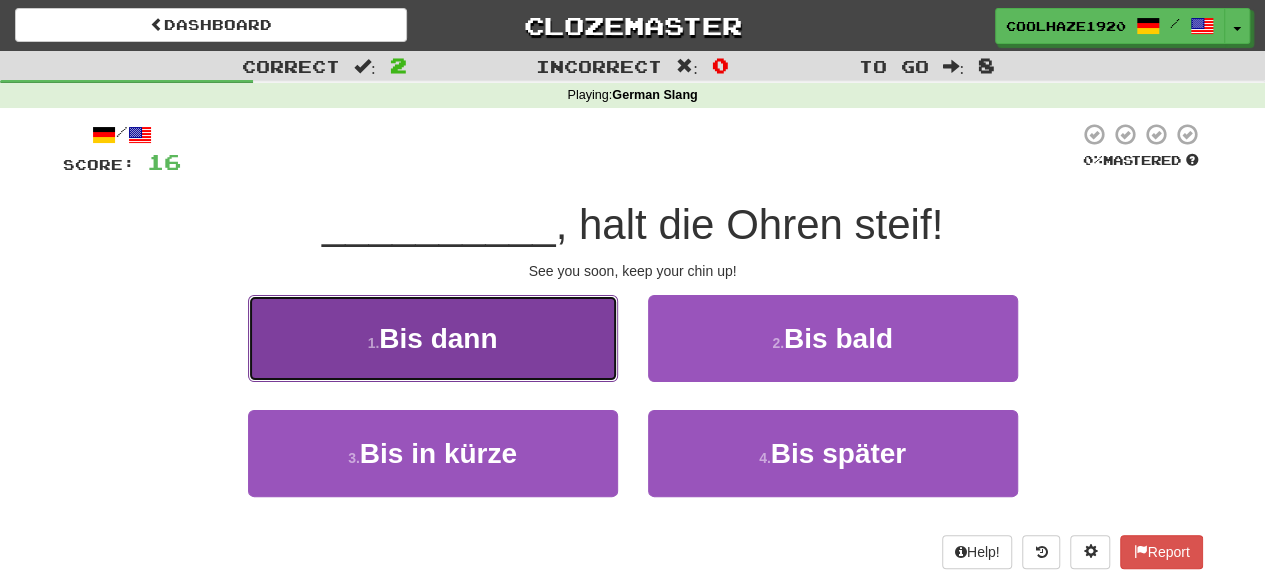 click on "1 .  Bis dann" at bounding box center (433, 338) 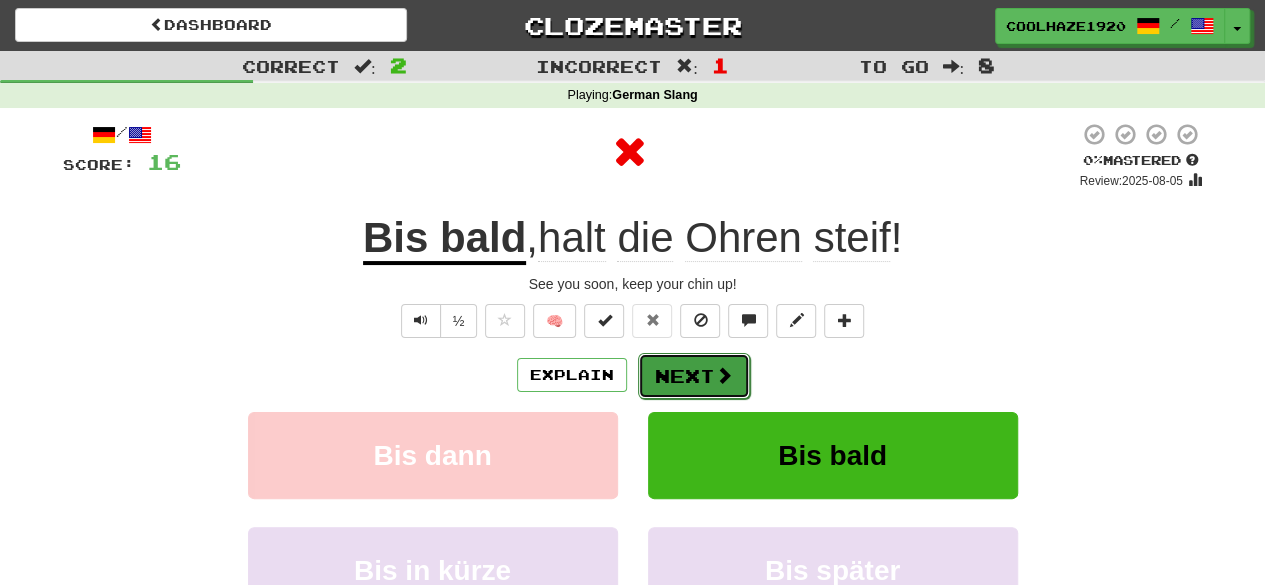 click on "Next" at bounding box center (694, 376) 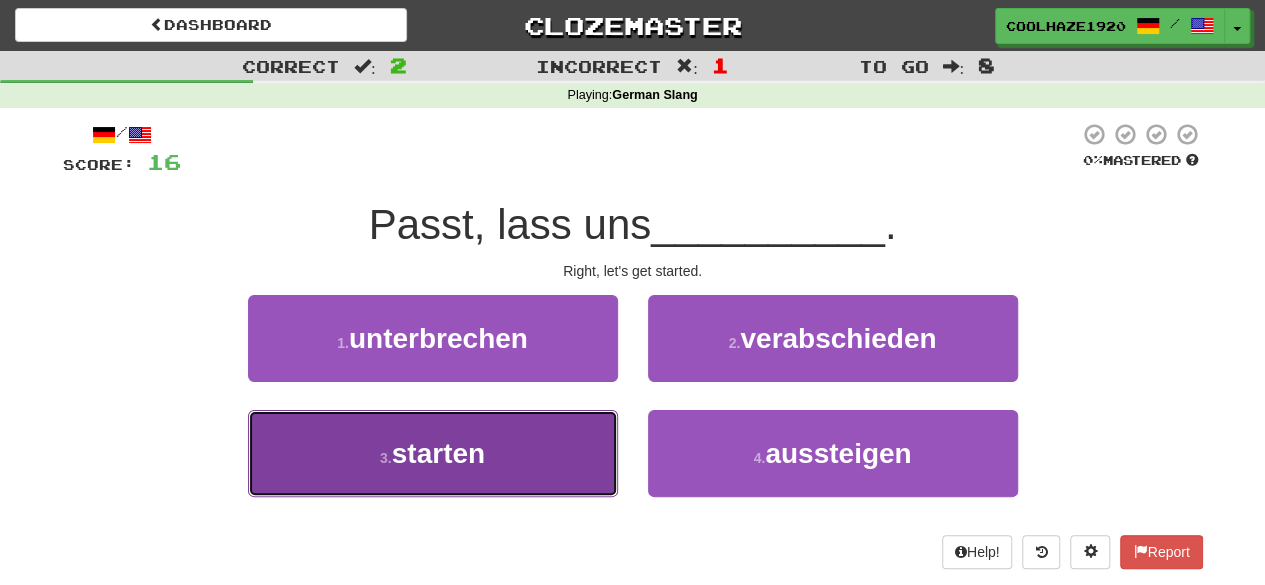 click on "3 .  starten" at bounding box center [433, 453] 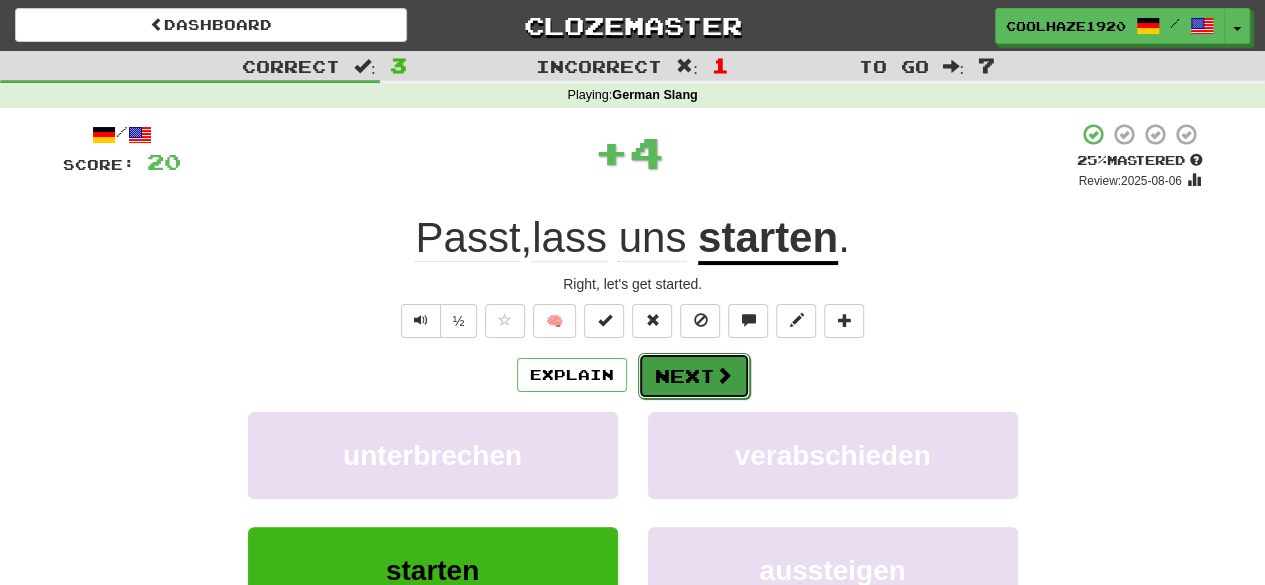 click on "Next" at bounding box center [694, 376] 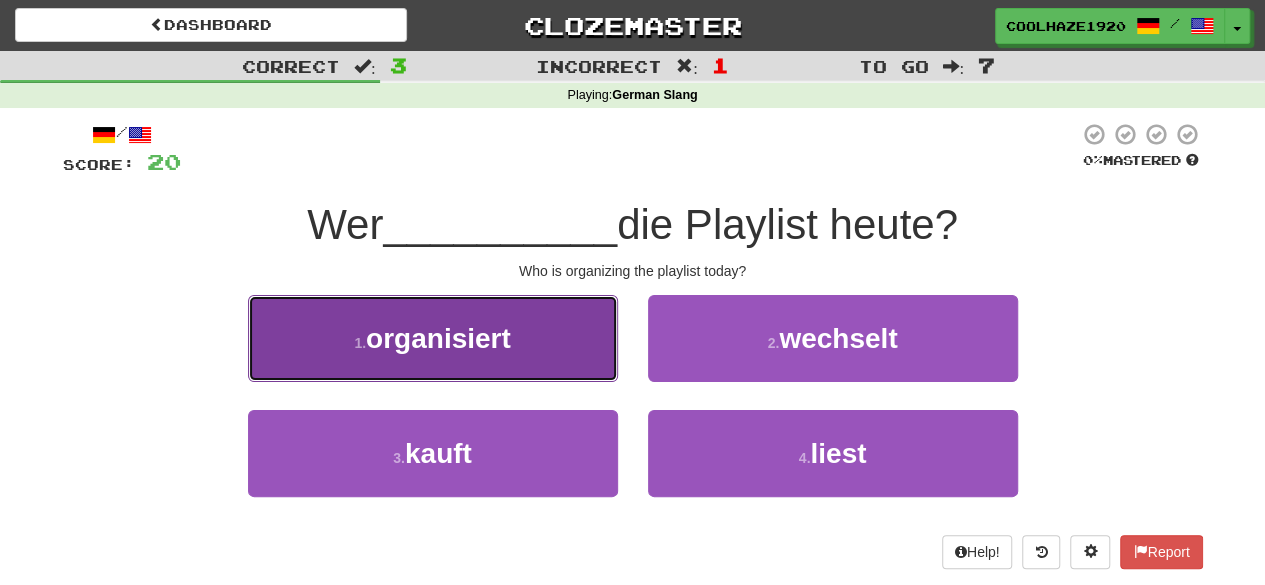 click on "1 .  organisiert" at bounding box center (433, 338) 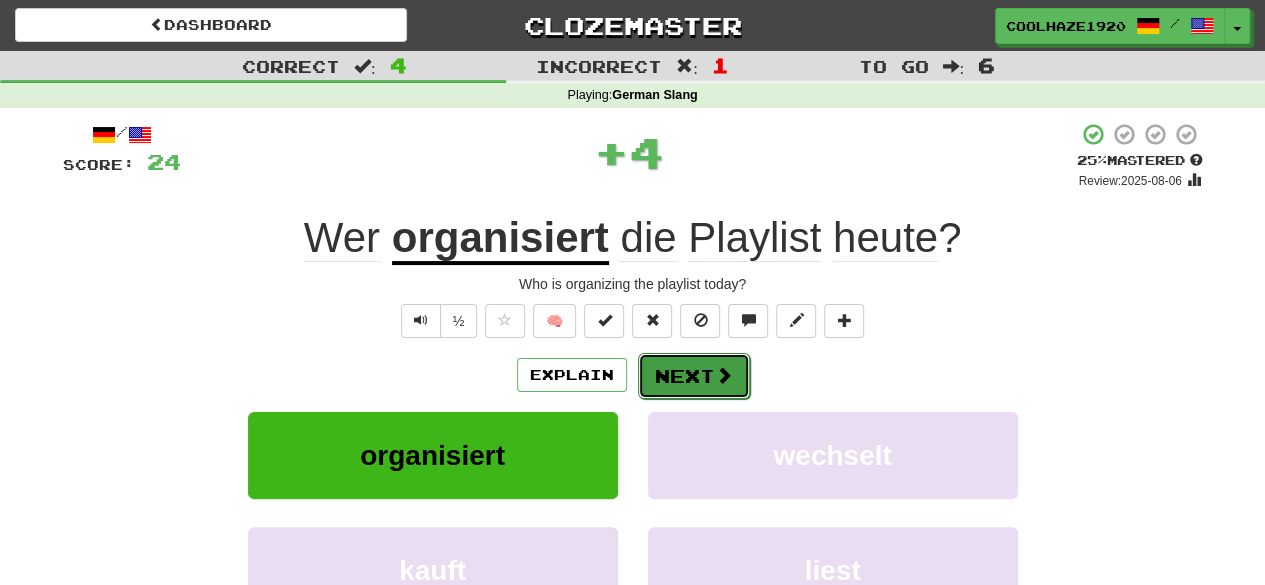 click on "Next" at bounding box center (694, 376) 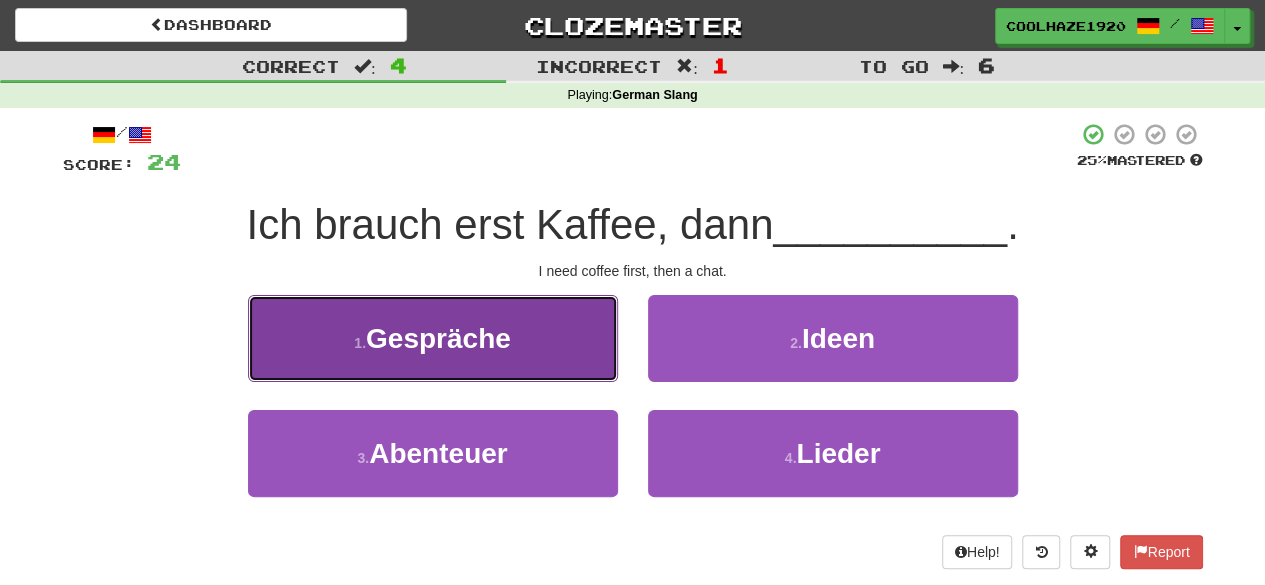 click on "Gespräche" at bounding box center (438, 338) 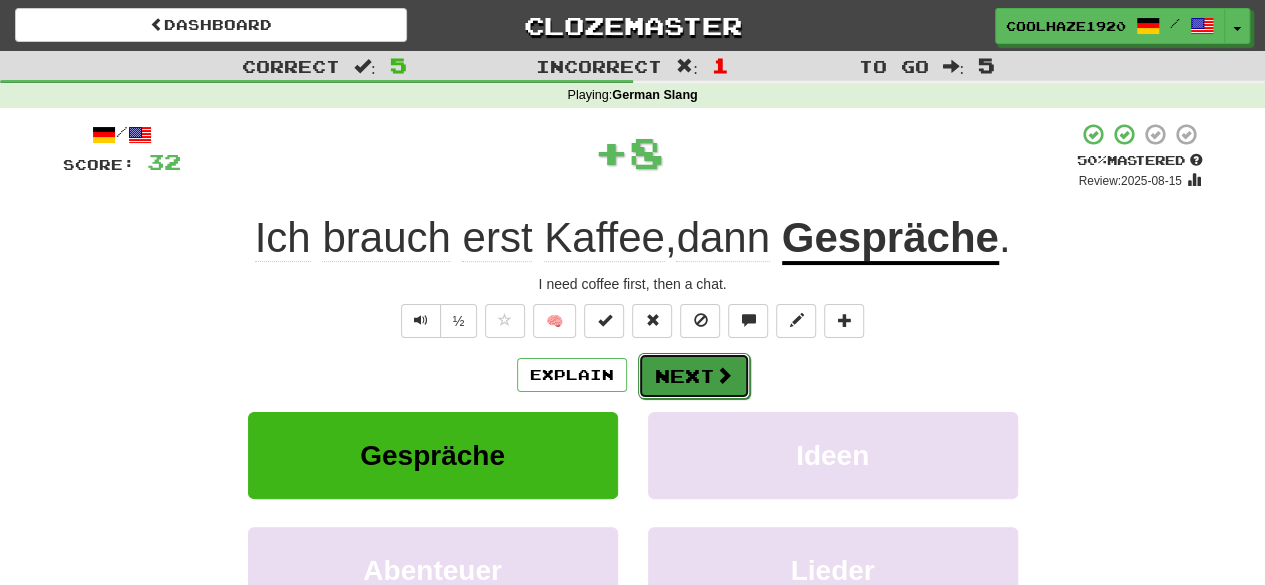 click at bounding box center [724, 375] 